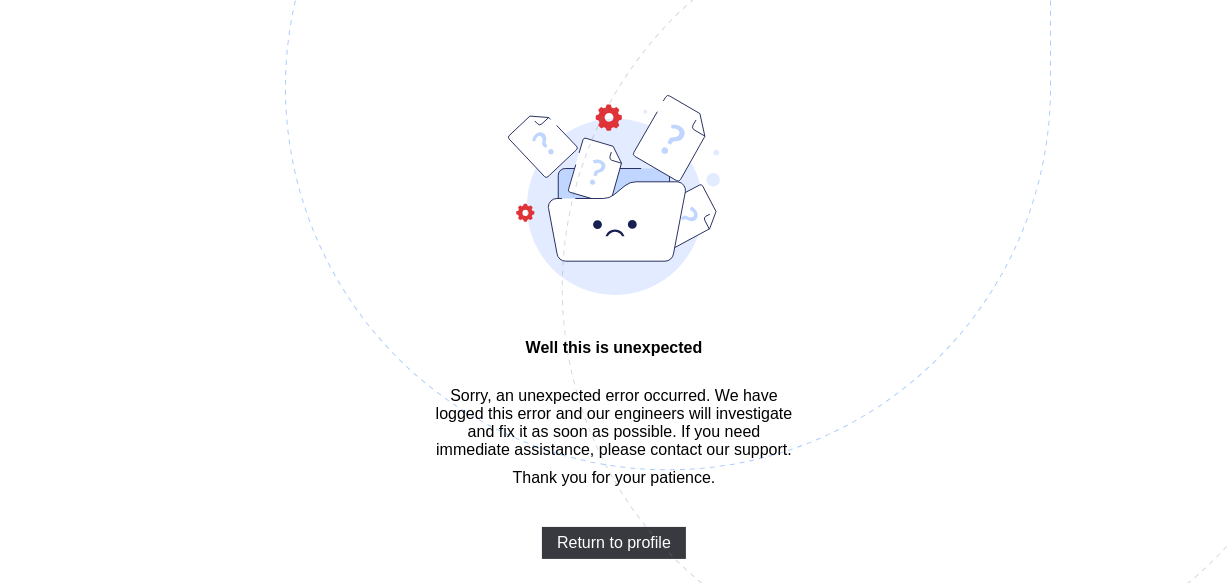 scroll, scrollTop: 60, scrollLeft: 0, axis: vertical 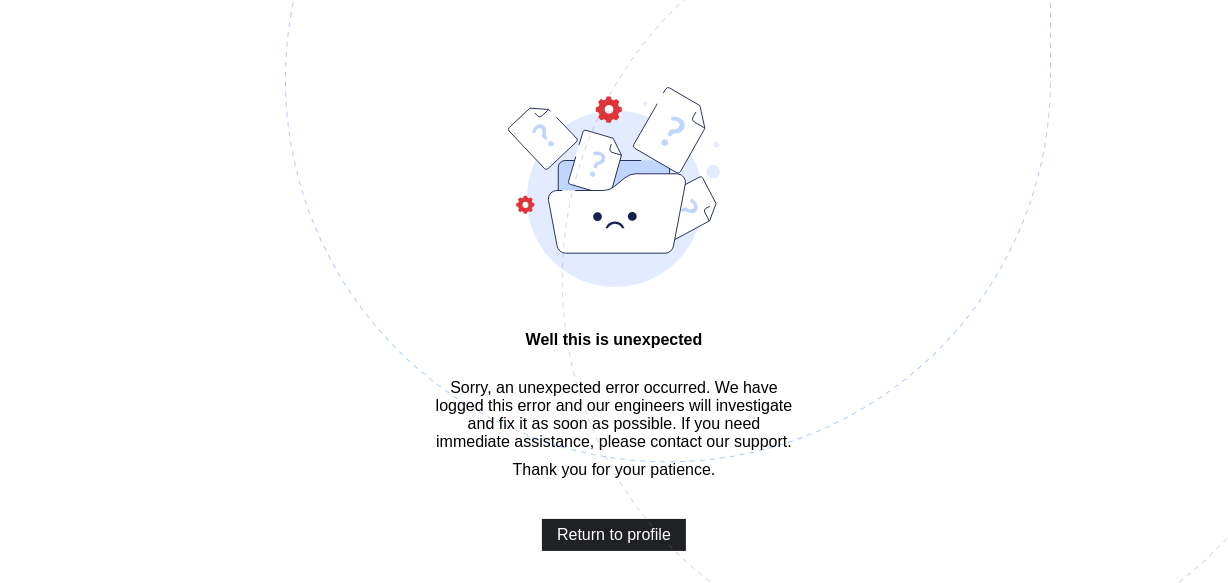 click on "Return to profile" at bounding box center [614, 535] 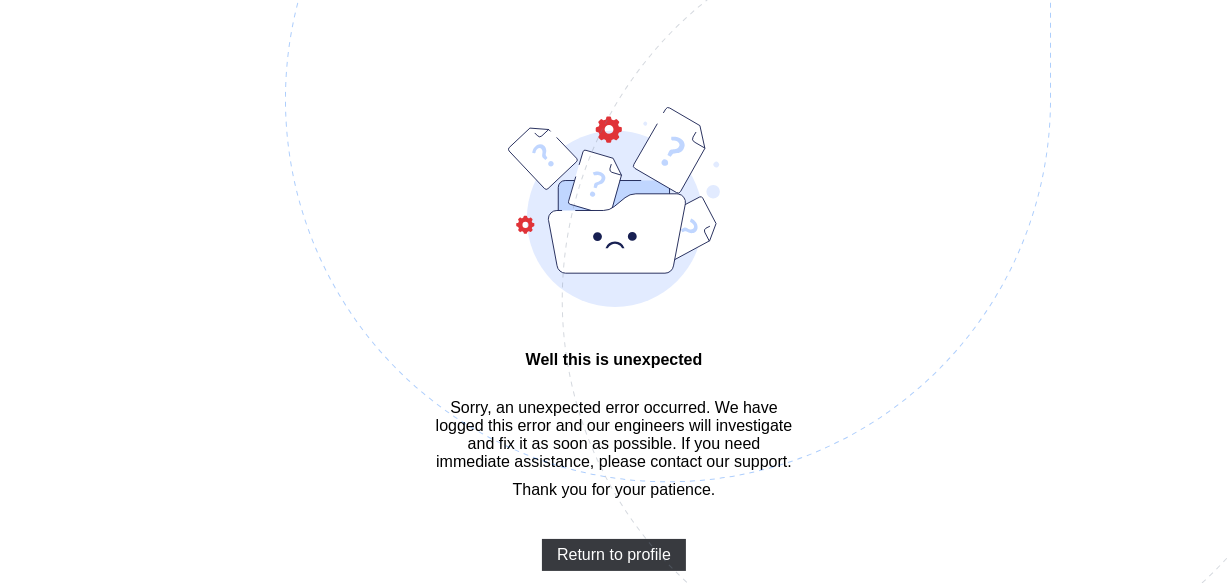 scroll, scrollTop: 60, scrollLeft: 0, axis: vertical 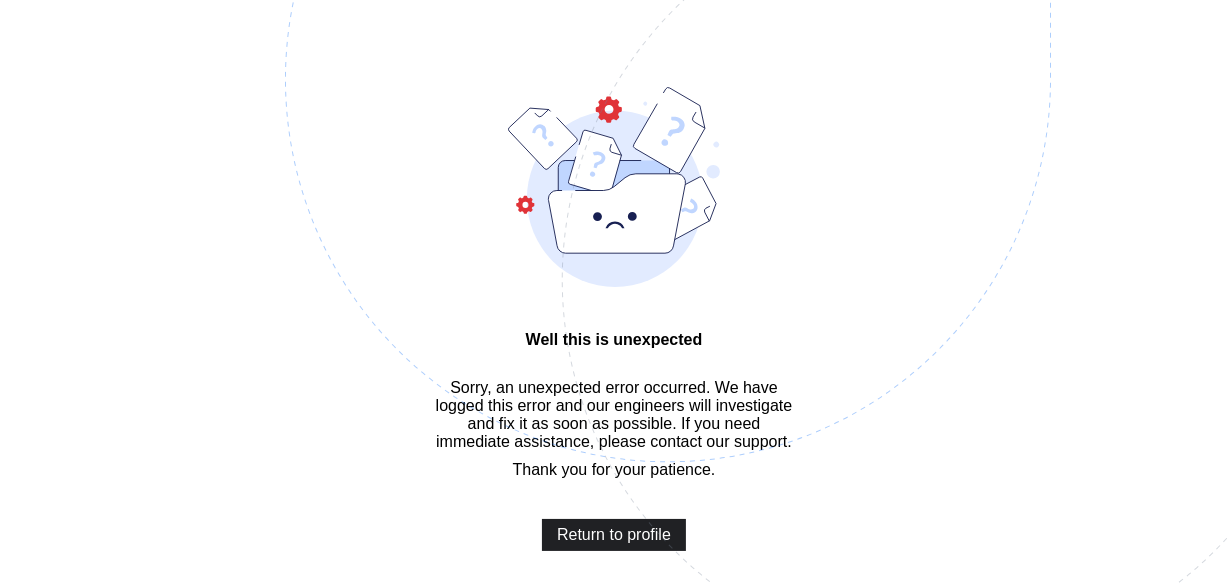click on "Return to profile" at bounding box center (614, 535) 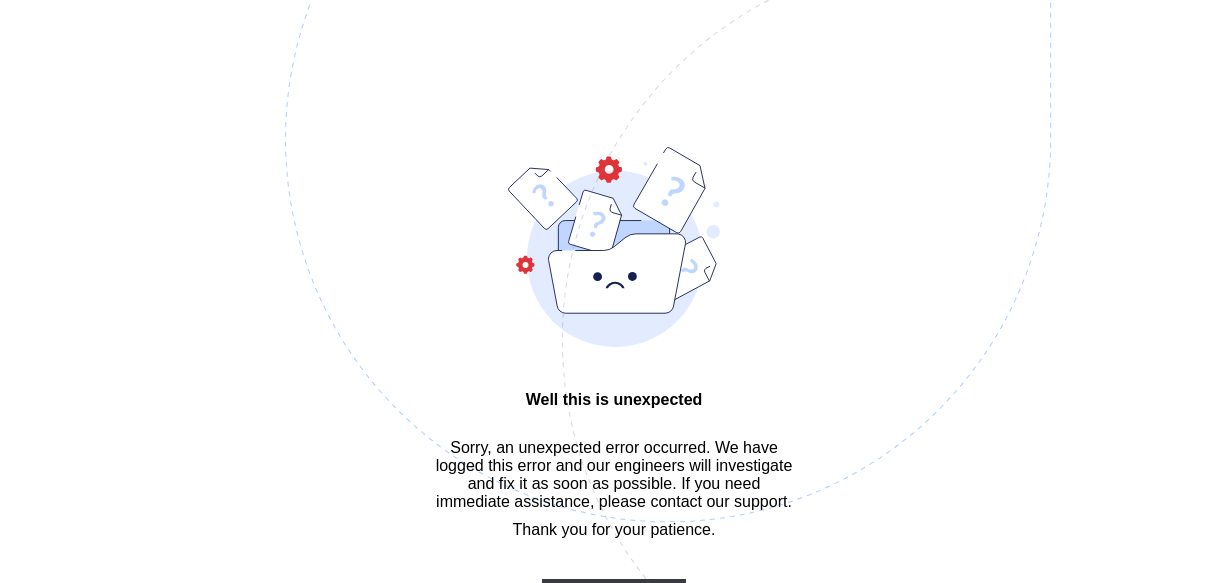 scroll, scrollTop: 0, scrollLeft: 0, axis: both 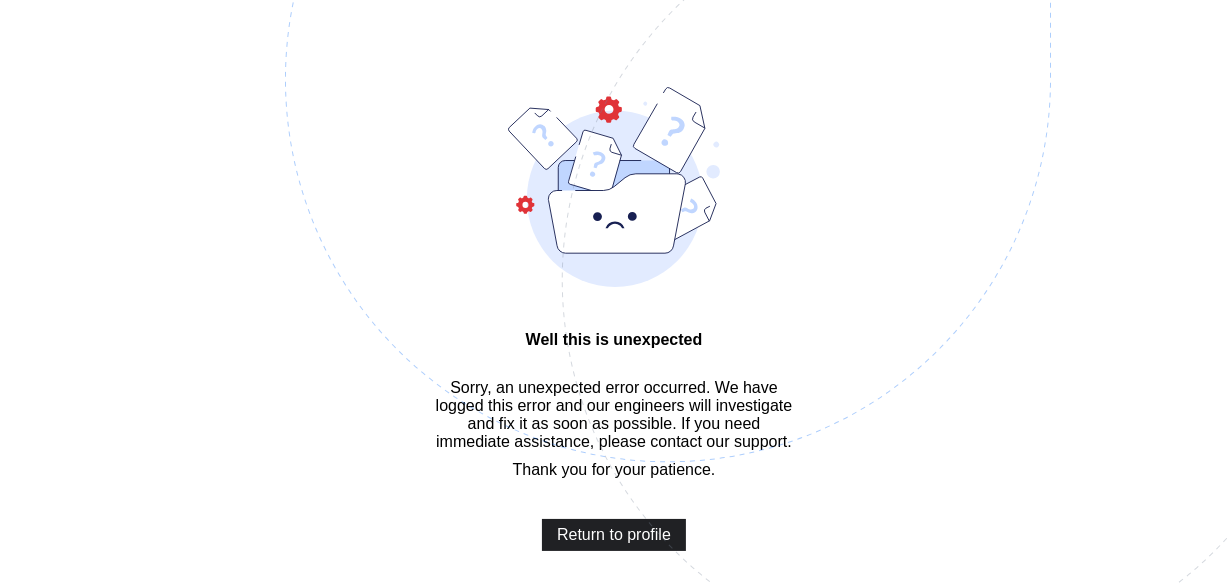 click on "Return to profile" at bounding box center [614, 535] 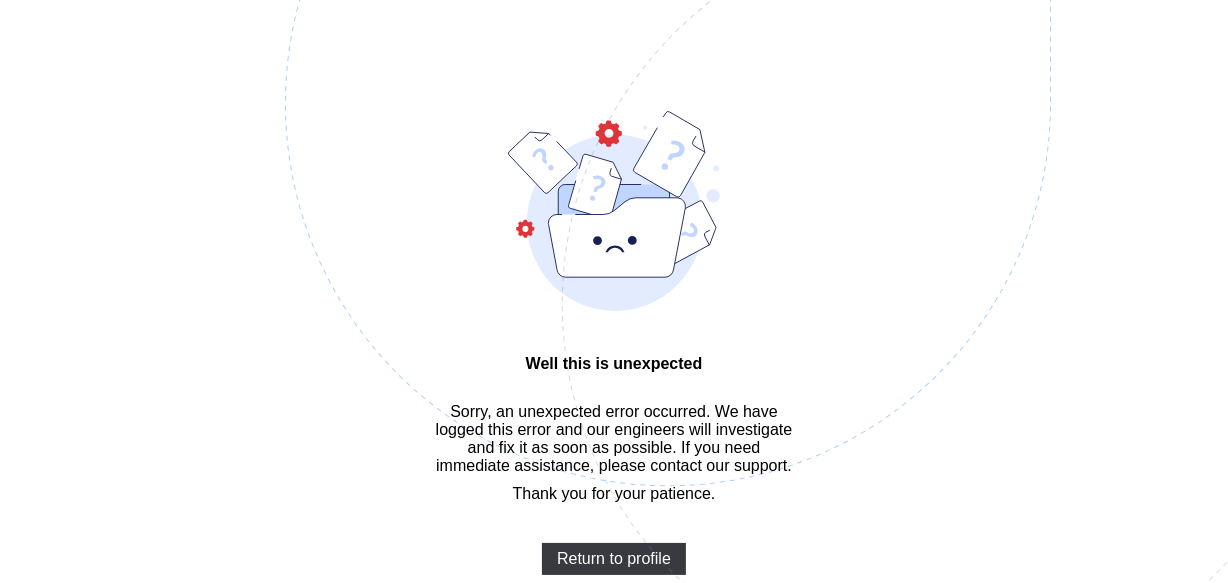 scroll, scrollTop: 60, scrollLeft: 0, axis: vertical 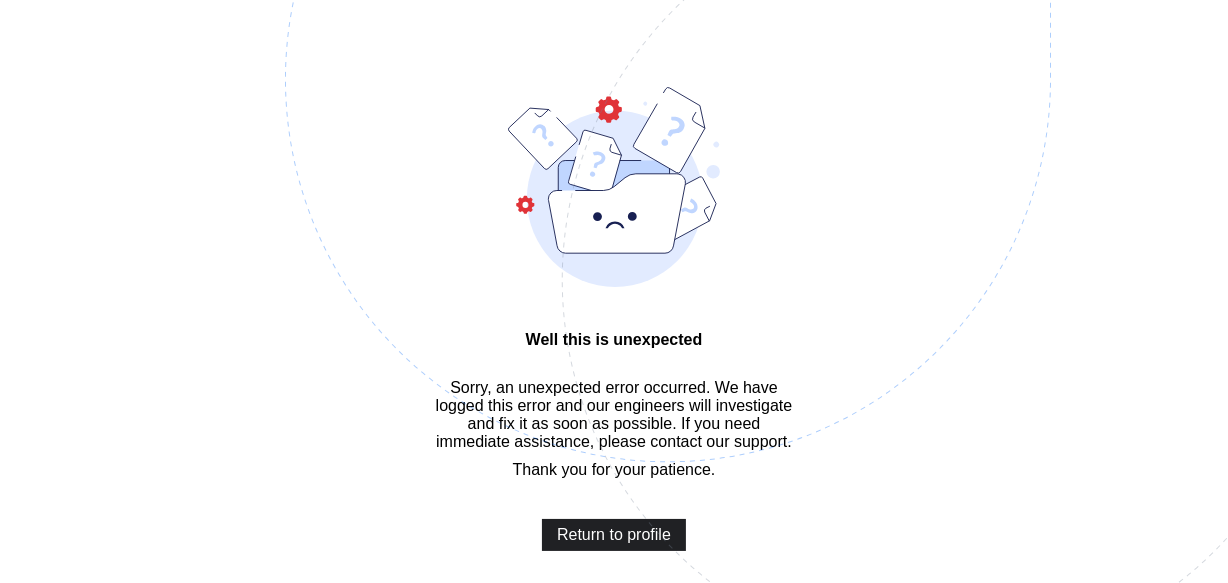 click on "Return to profile" at bounding box center [614, 535] 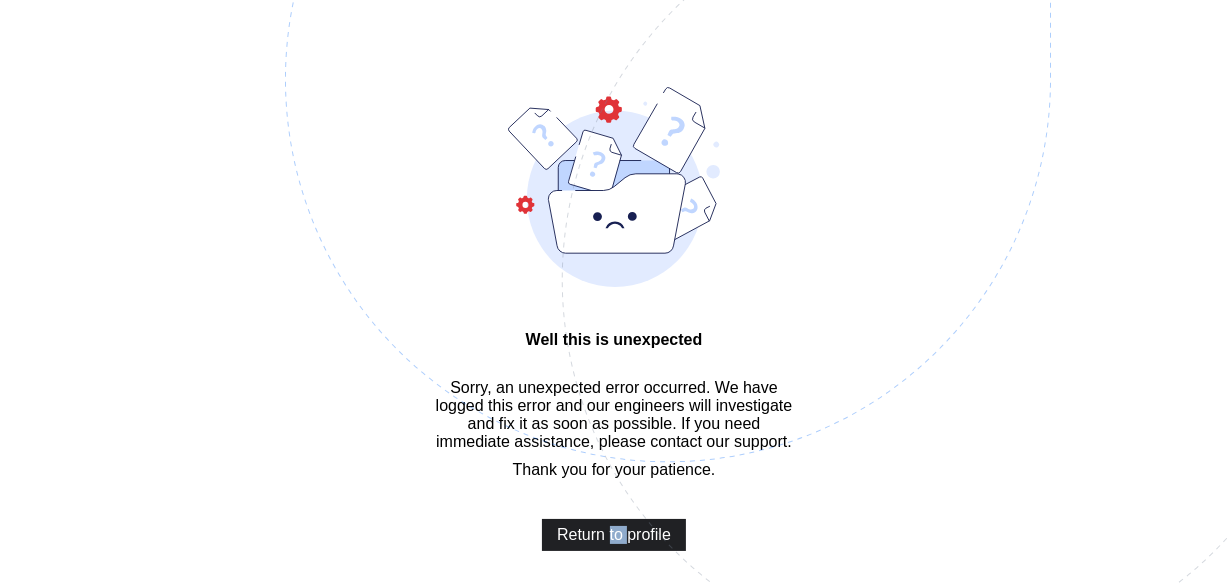 click on "Return to profile" at bounding box center (614, 535) 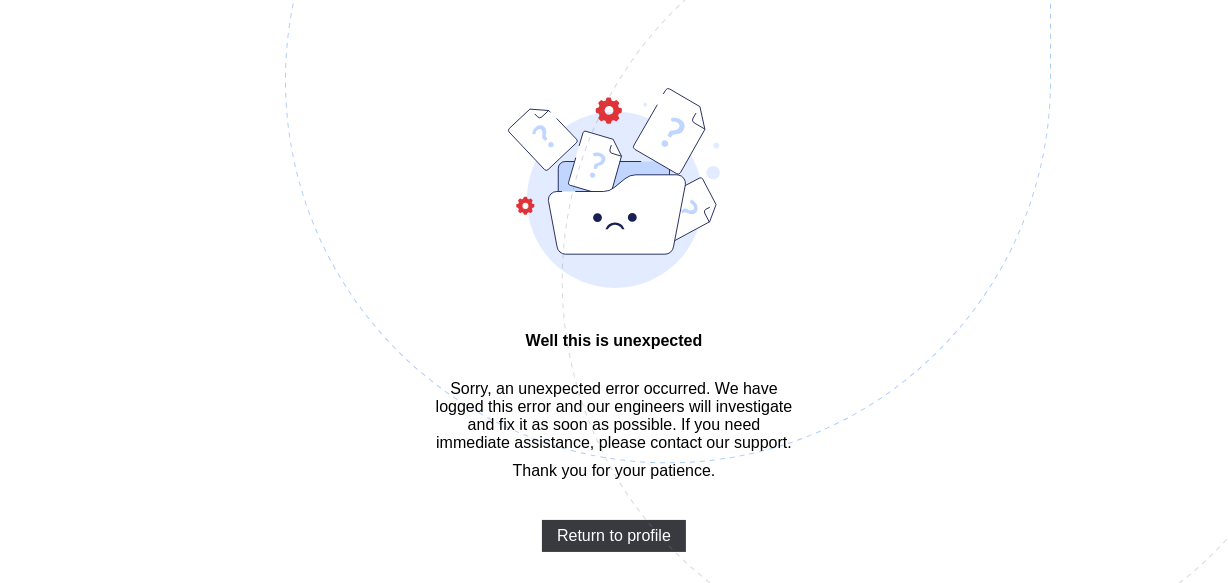 scroll, scrollTop: 60, scrollLeft: 0, axis: vertical 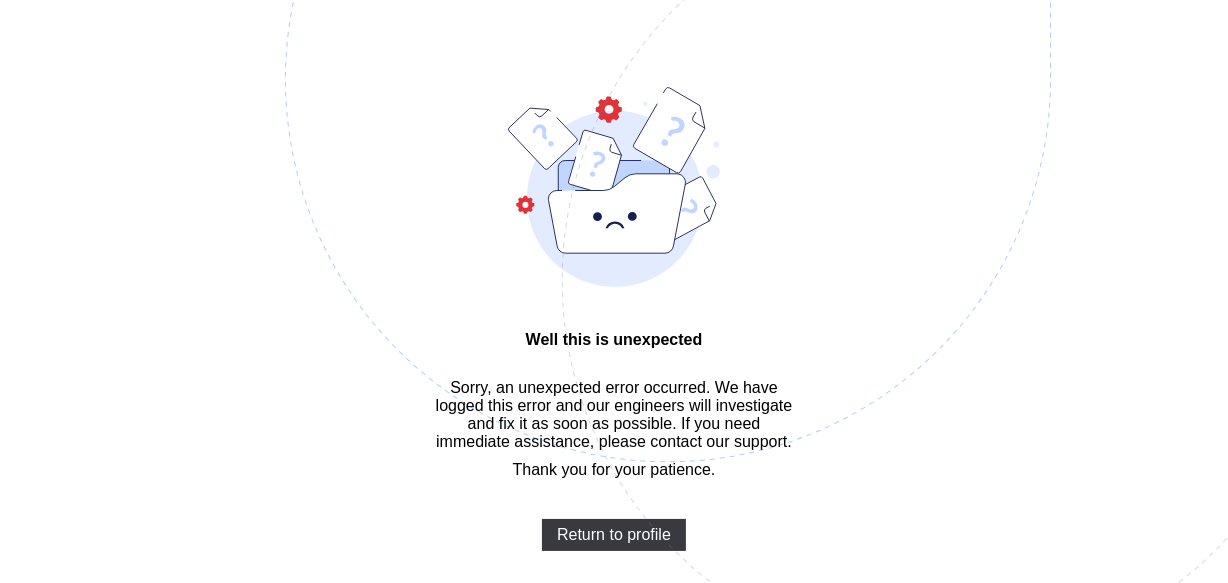 click at bounding box center (806, 179) 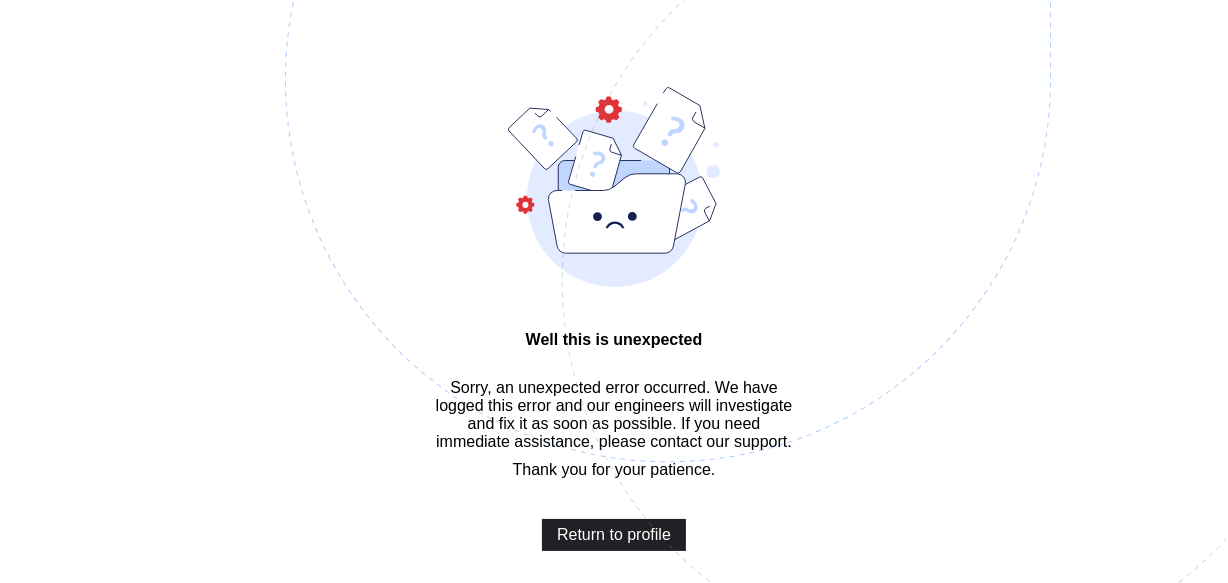 click on "Return to profile" at bounding box center (614, 535) 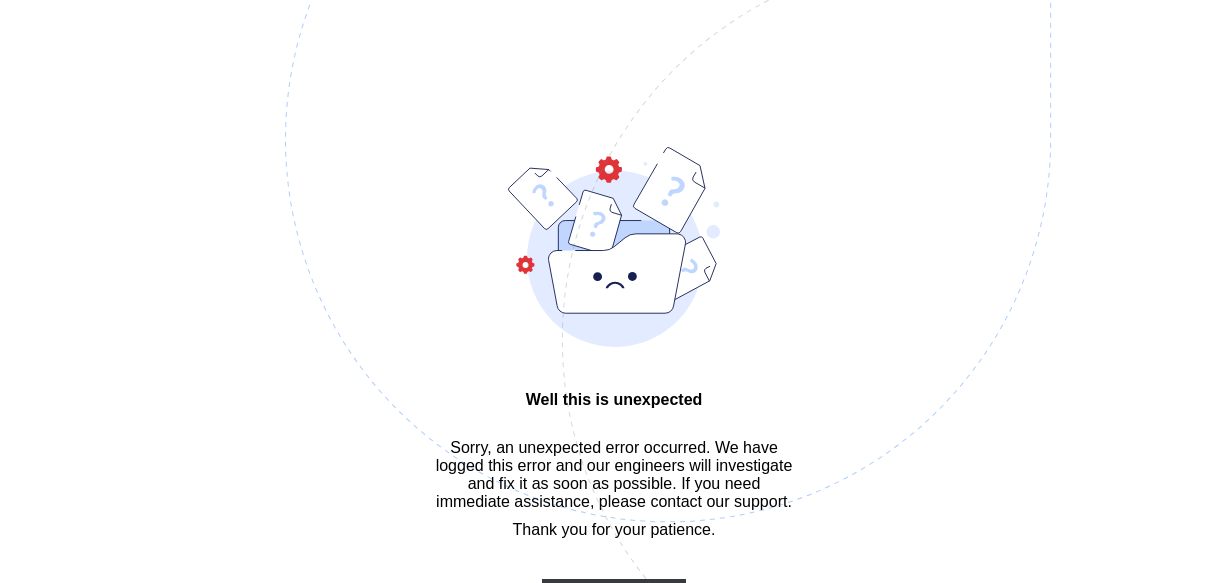 scroll, scrollTop: 0, scrollLeft: 0, axis: both 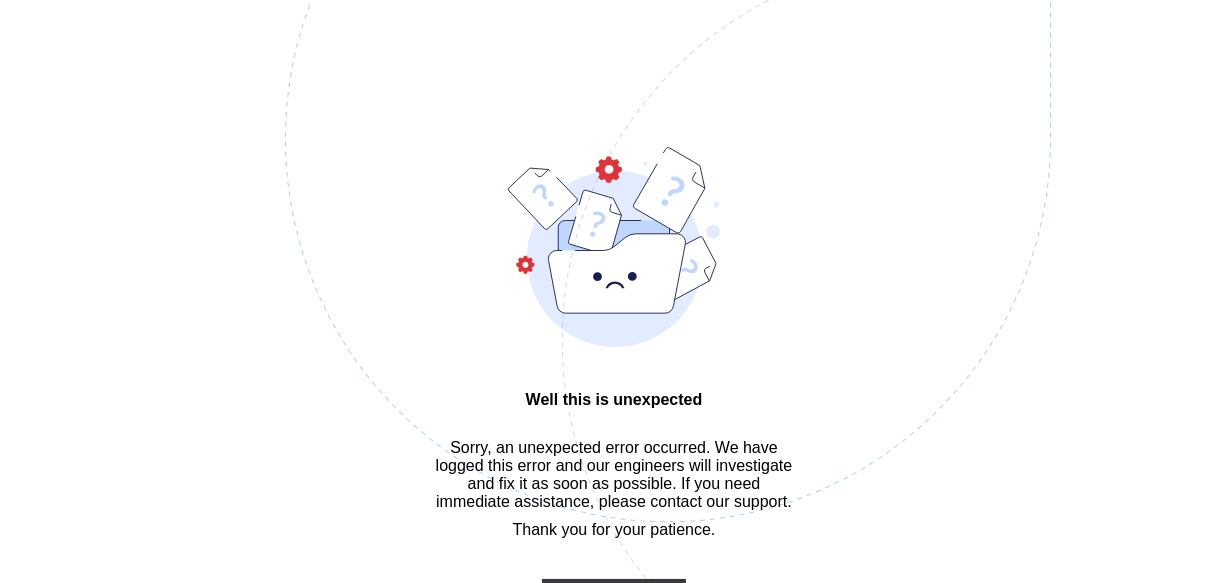 click at bounding box center (806, 239) 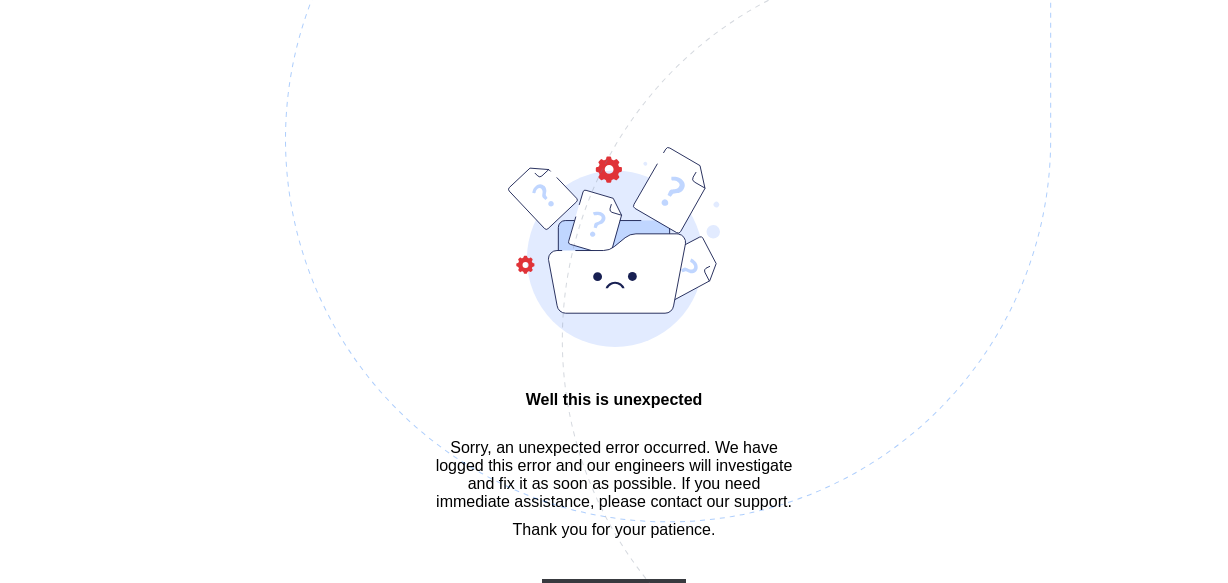 scroll, scrollTop: 58, scrollLeft: 0, axis: vertical 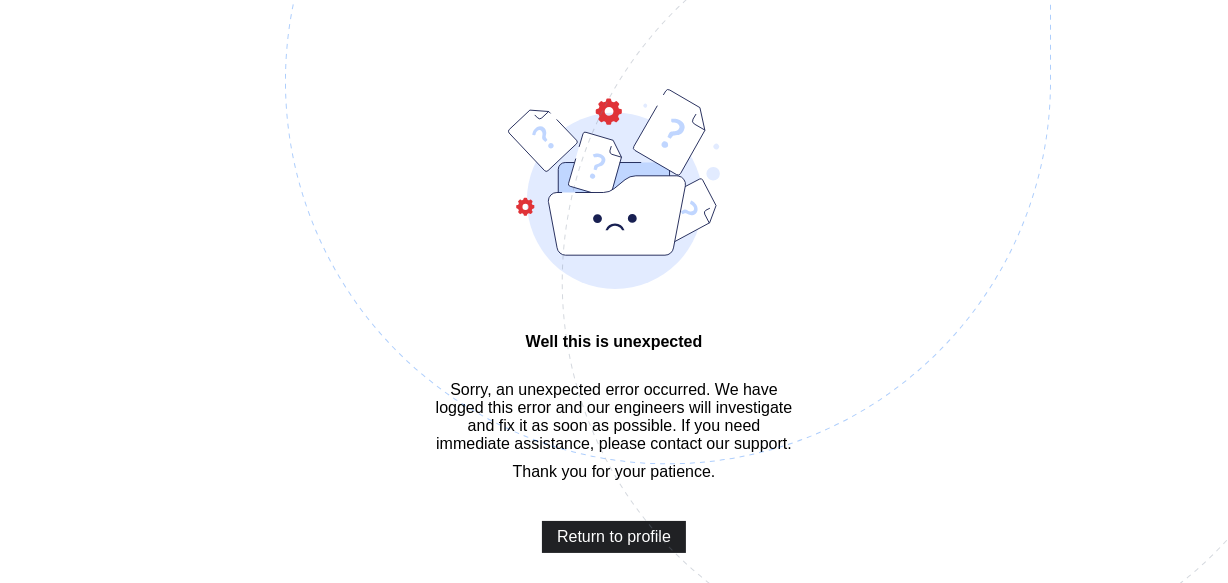 click on "Return to profile" at bounding box center [614, 537] 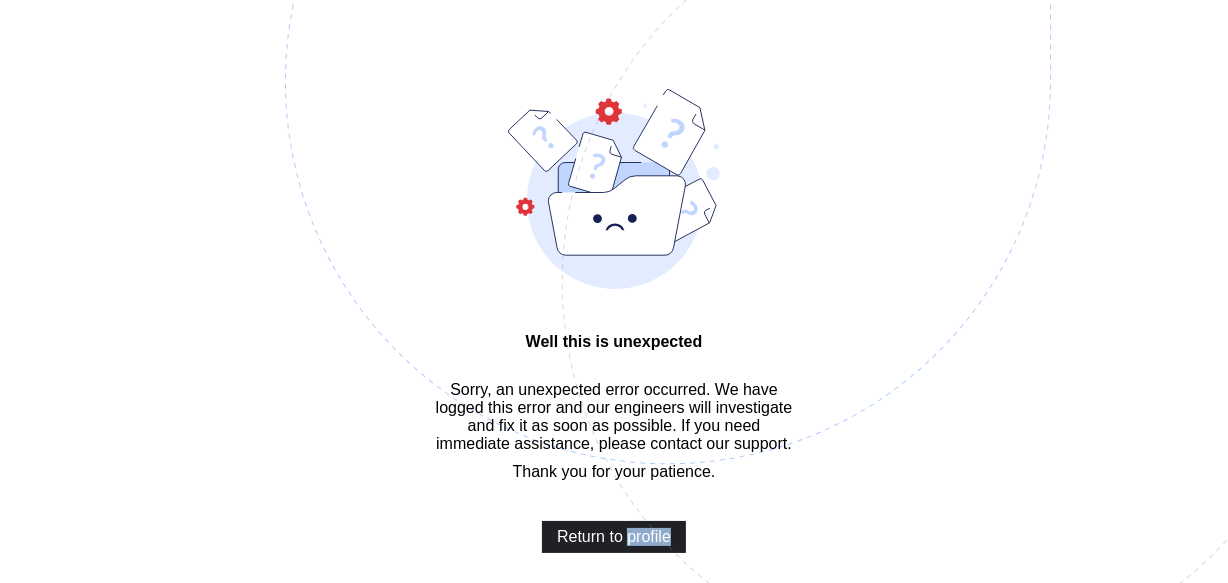click on "Return to profile" at bounding box center (614, 537) 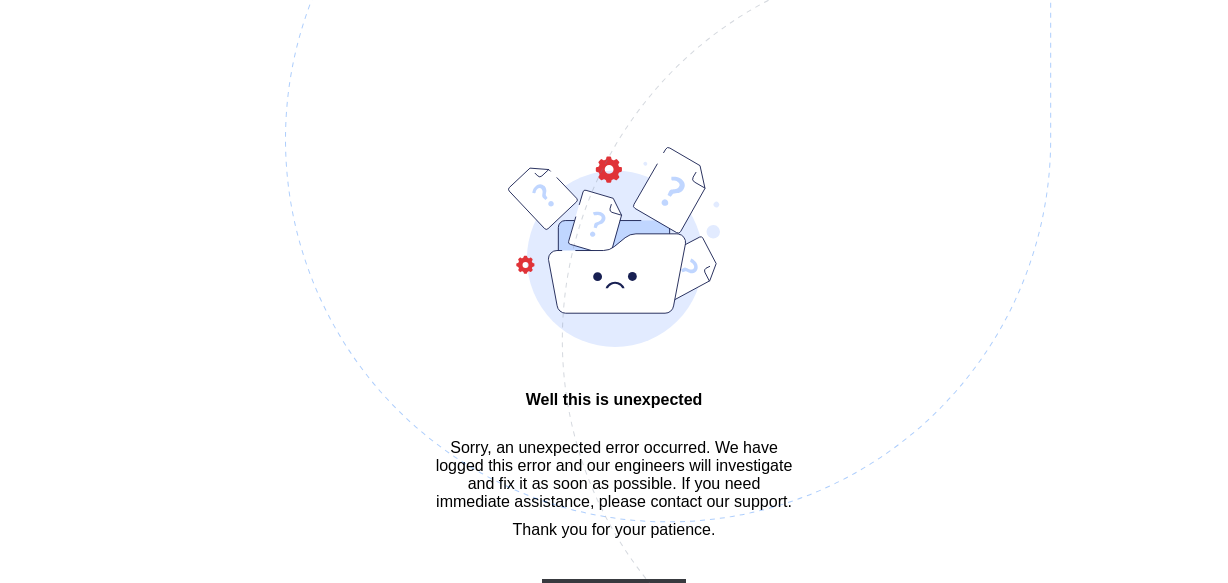 scroll, scrollTop: 0, scrollLeft: 0, axis: both 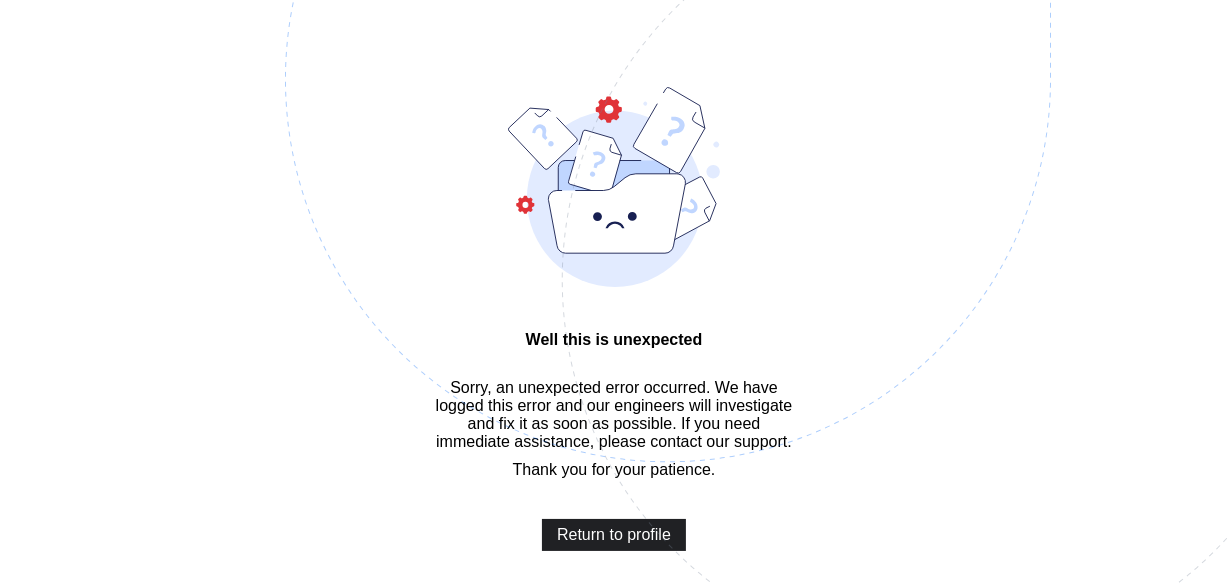 click on "Return to profile" at bounding box center [614, 535] 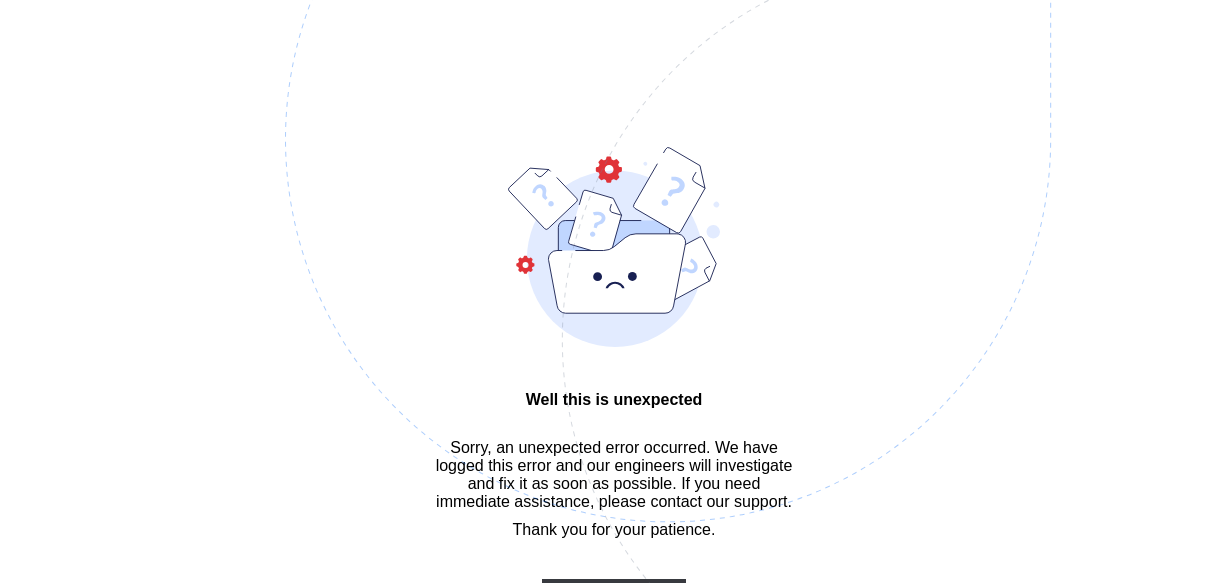 scroll, scrollTop: 0, scrollLeft: 0, axis: both 